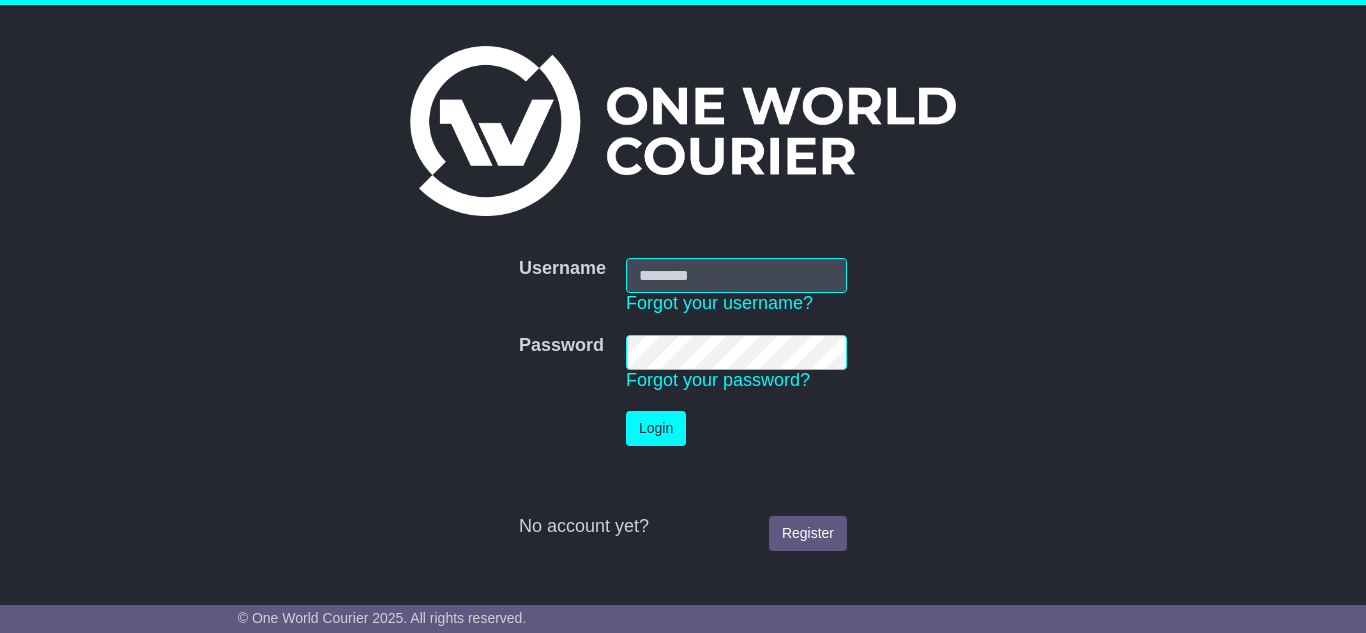 scroll, scrollTop: 0, scrollLeft: 0, axis: both 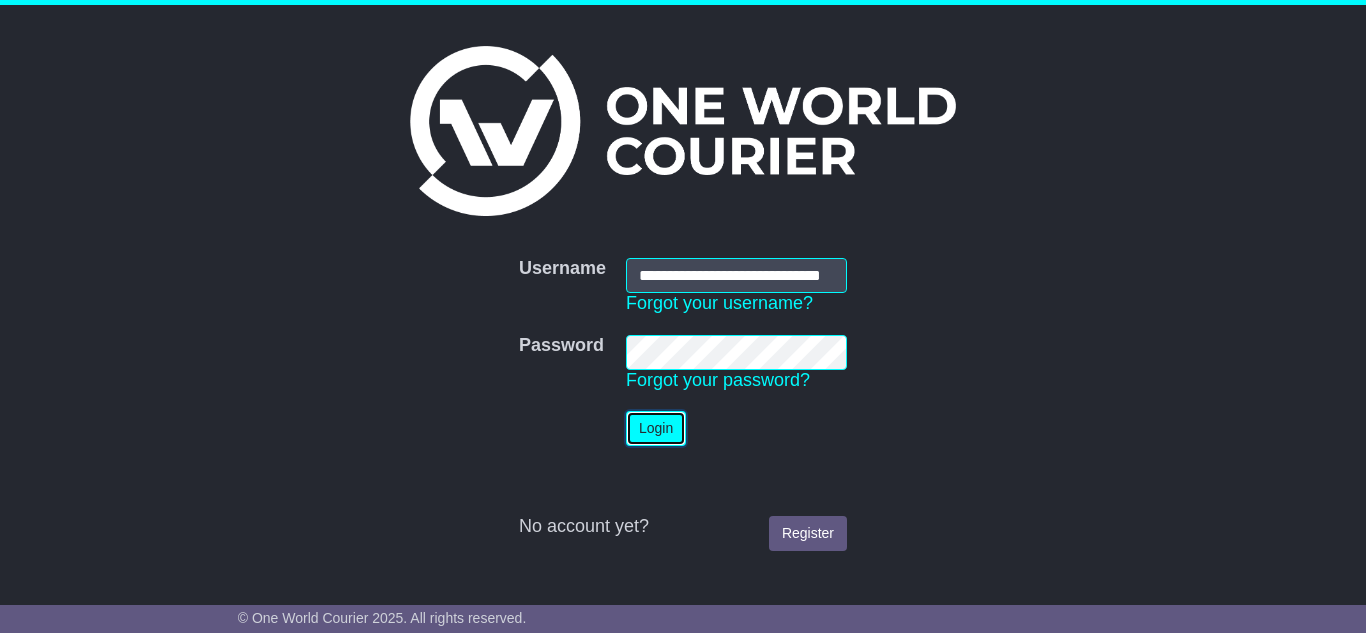 click on "Login" at bounding box center (656, 428) 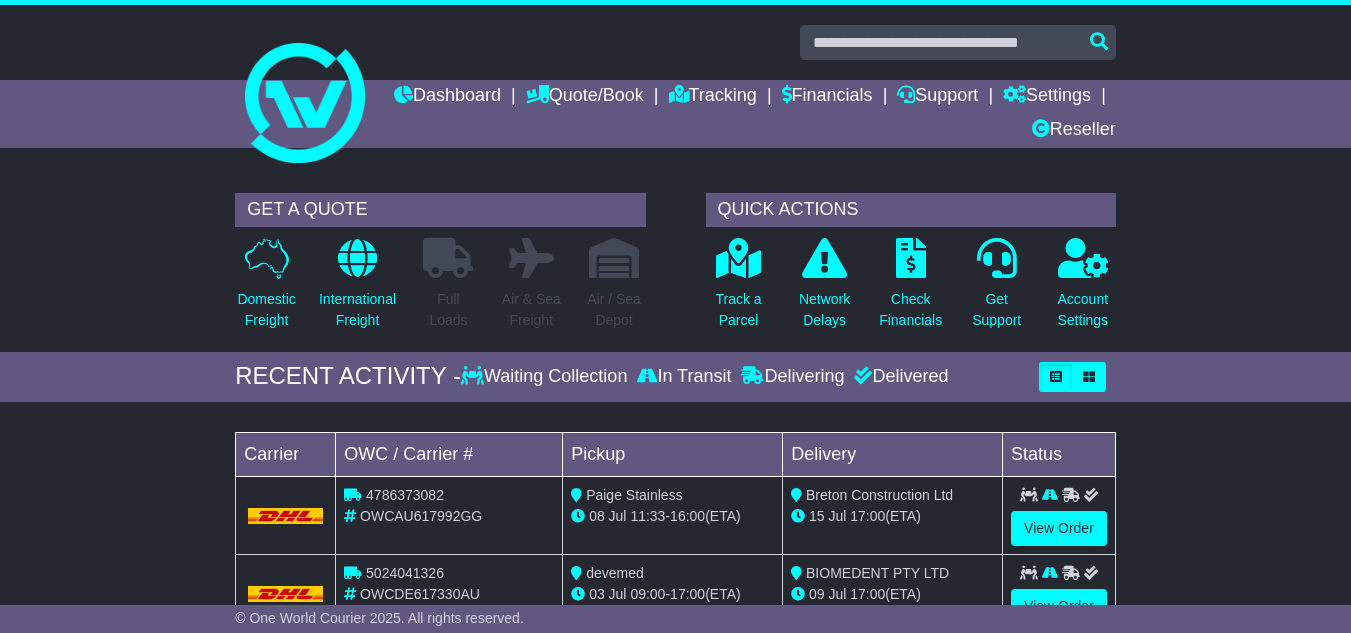 scroll, scrollTop: 0, scrollLeft: 0, axis: both 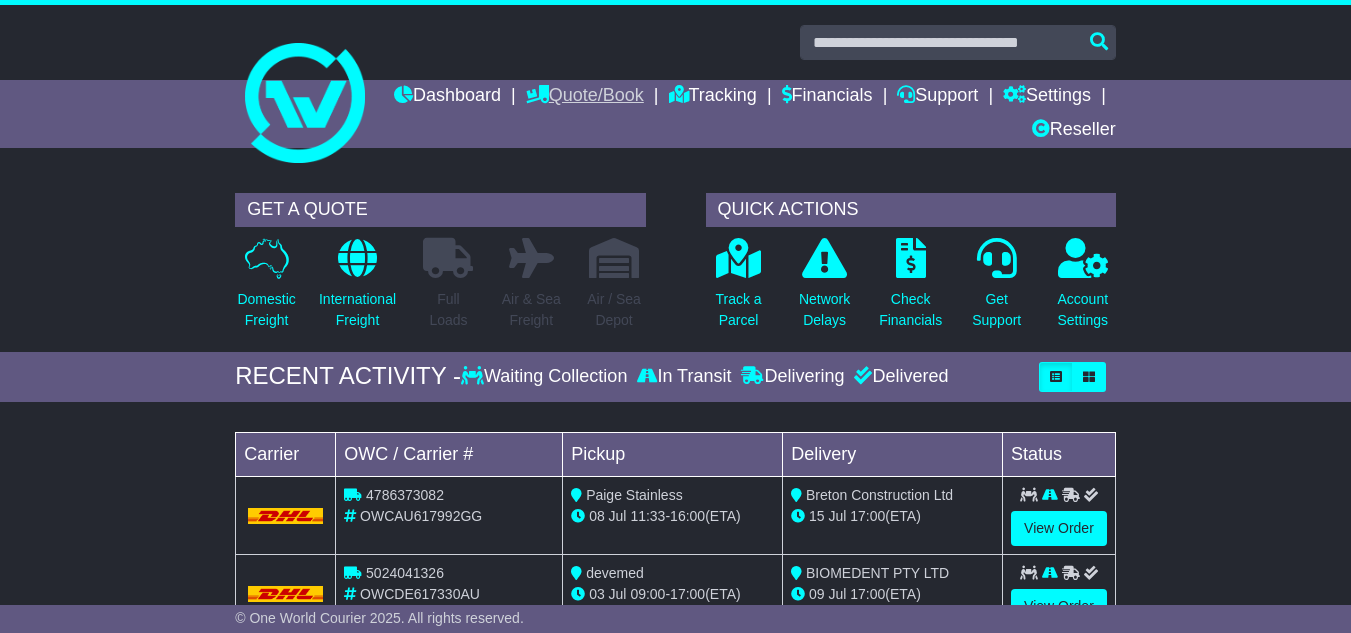 click on "Quote/Book" at bounding box center (585, 97) 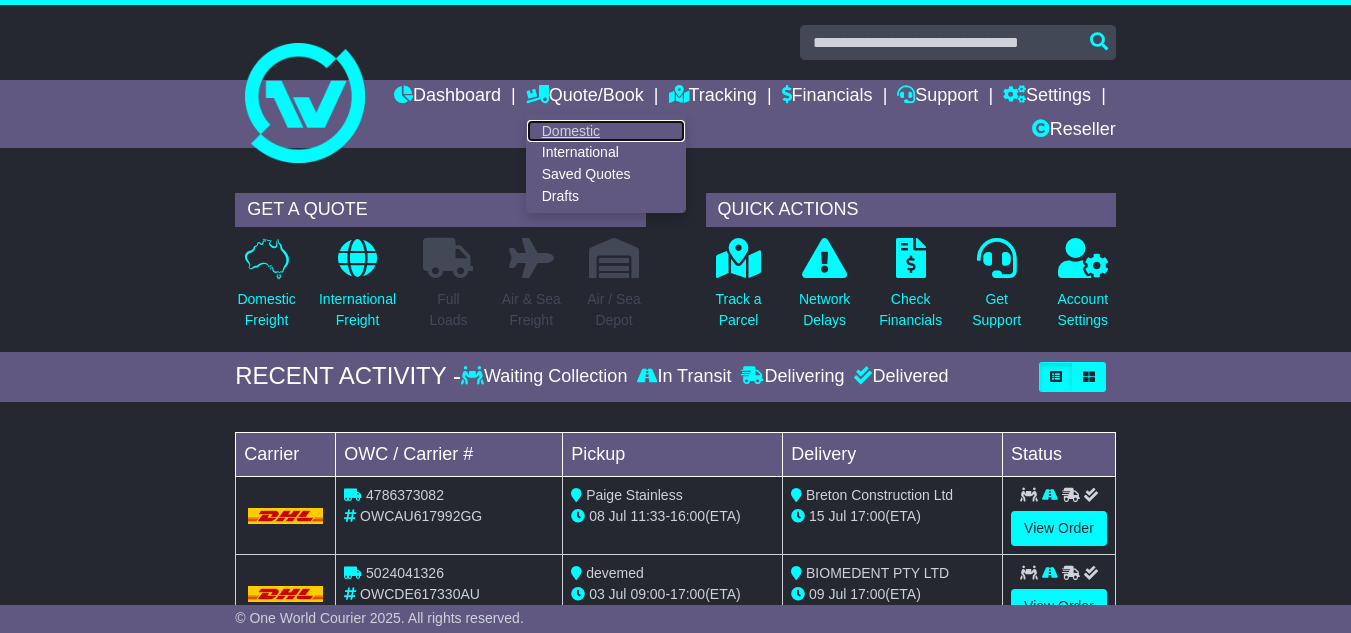 click on "Domestic" at bounding box center [606, 131] 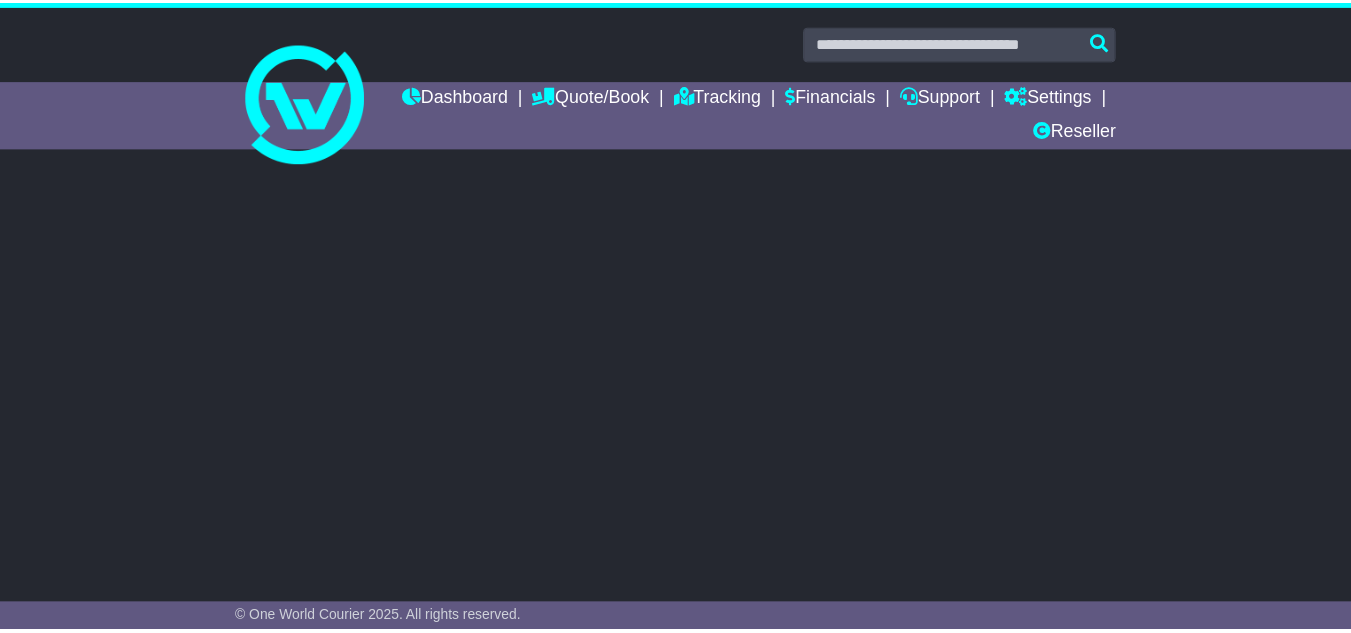 scroll, scrollTop: 0, scrollLeft: 0, axis: both 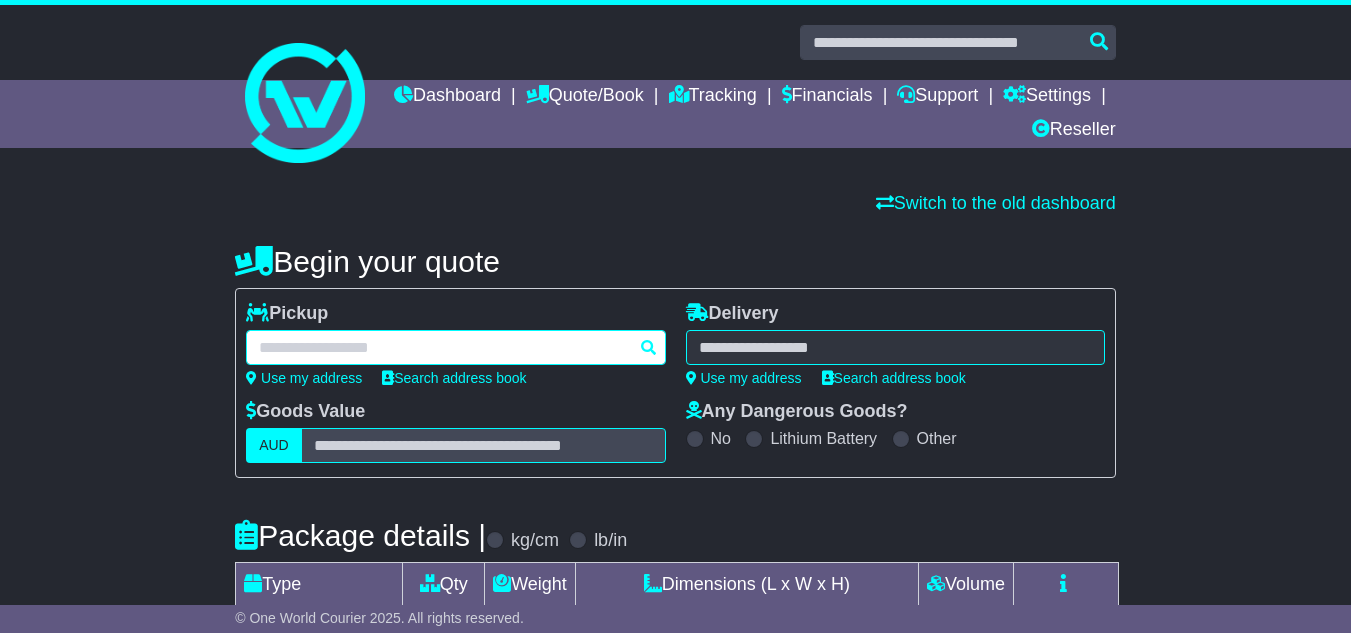 click at bounding box center (455, 347) 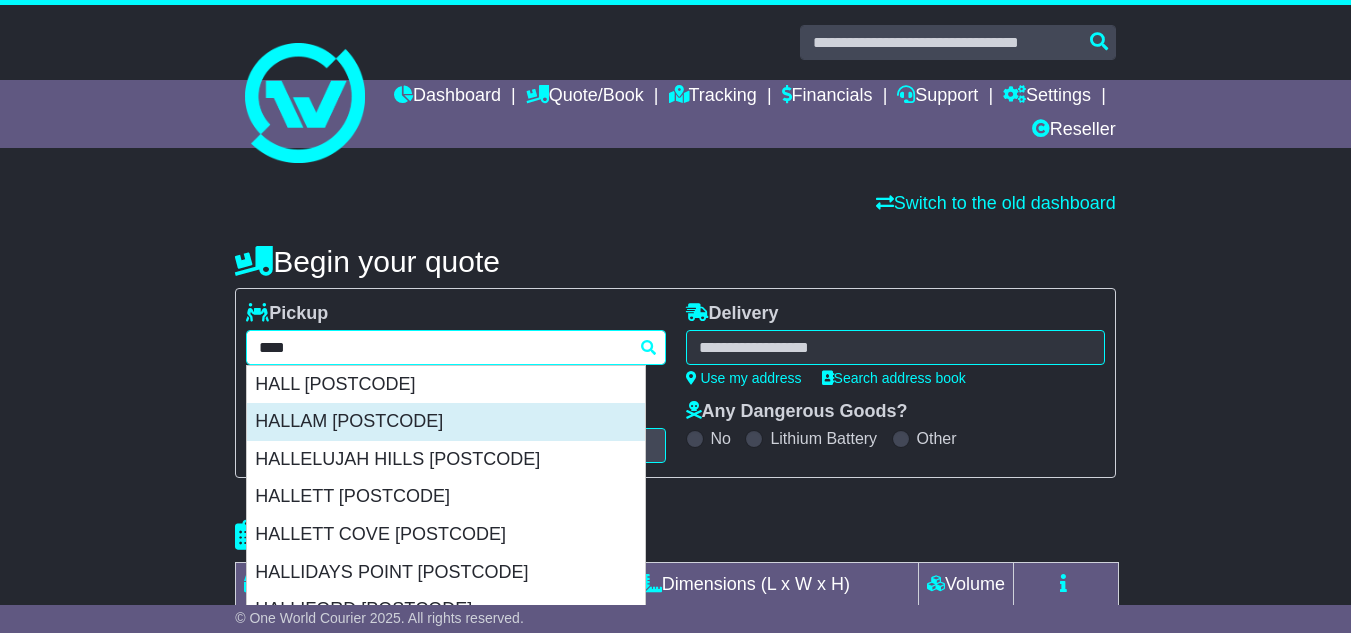 click on "HALLAM [POSTCODE]" at bounding box center (446, 422) 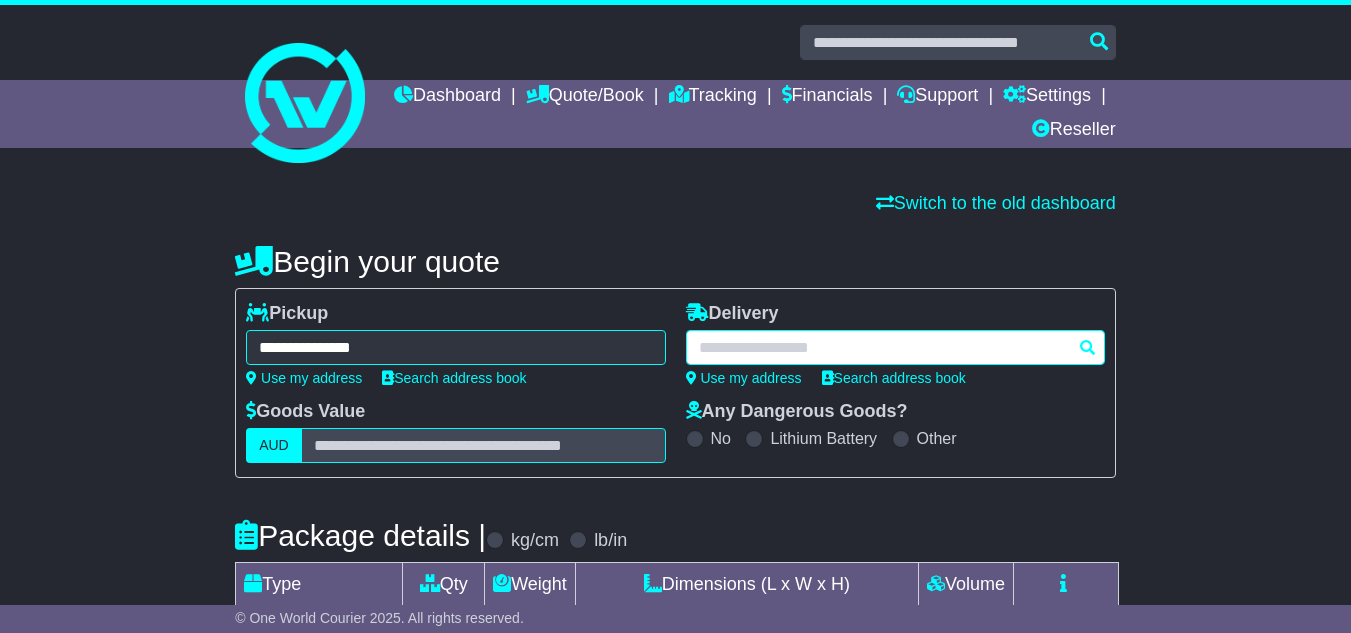 click at bounding box center [455, 347] 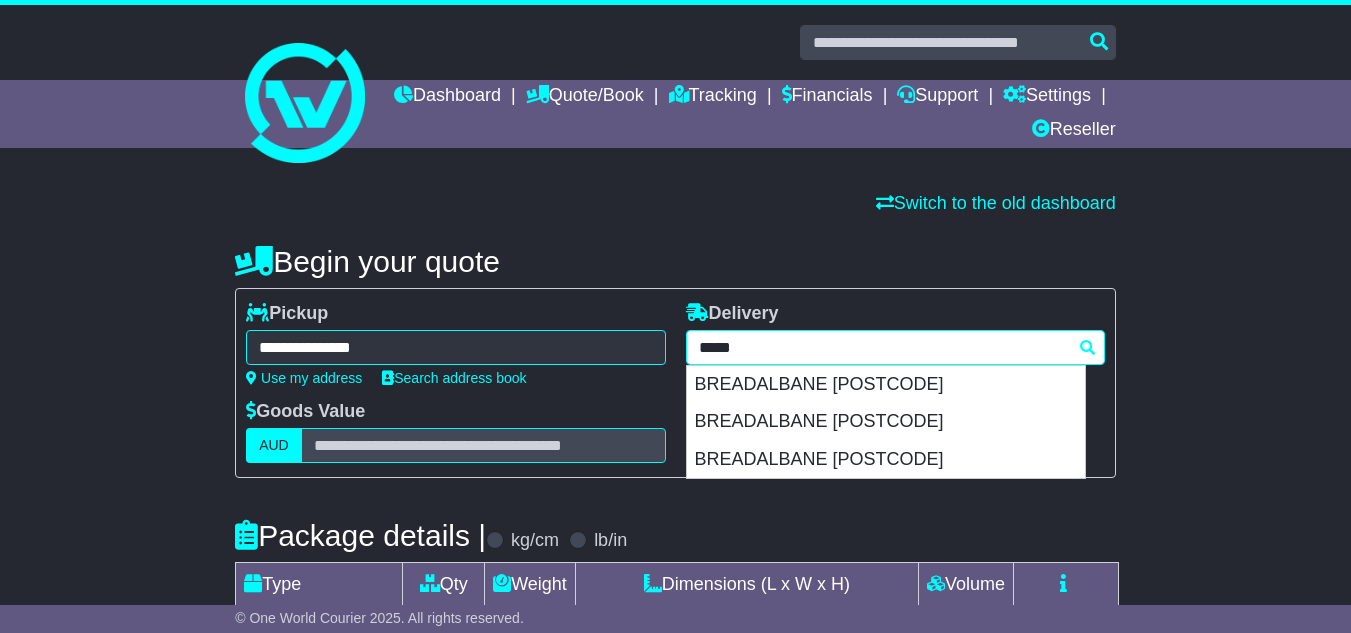 click on "**********" at bounding box center (455, 347) 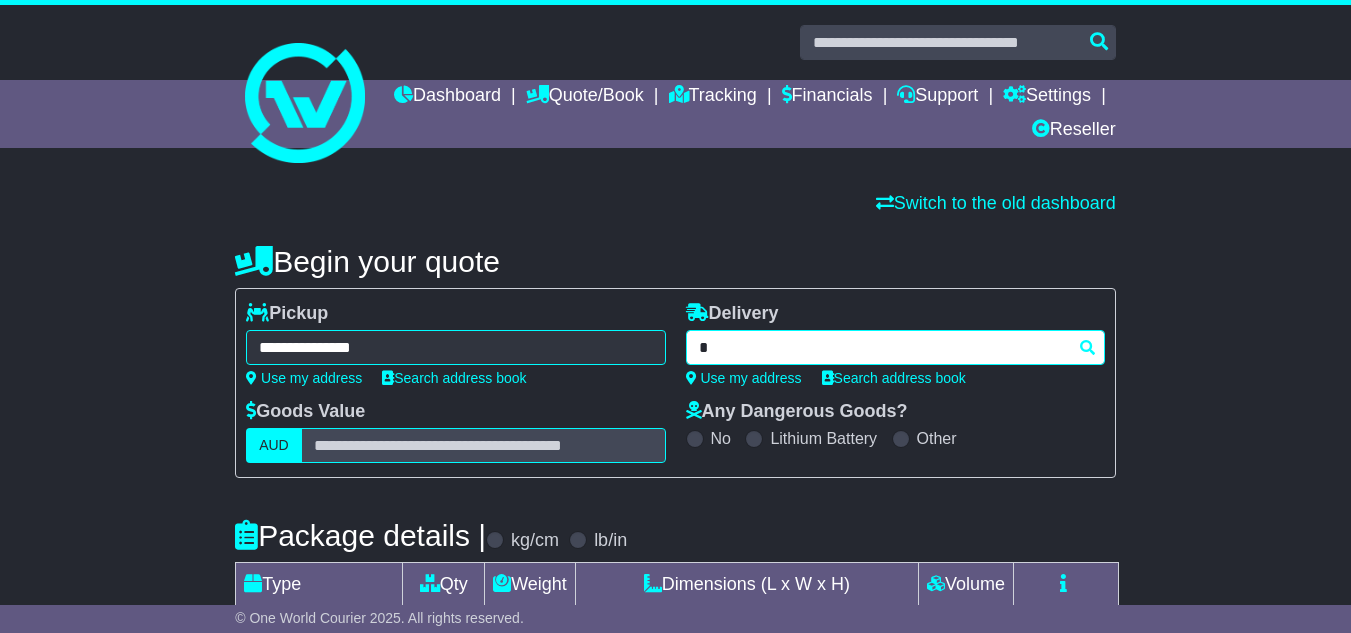 type 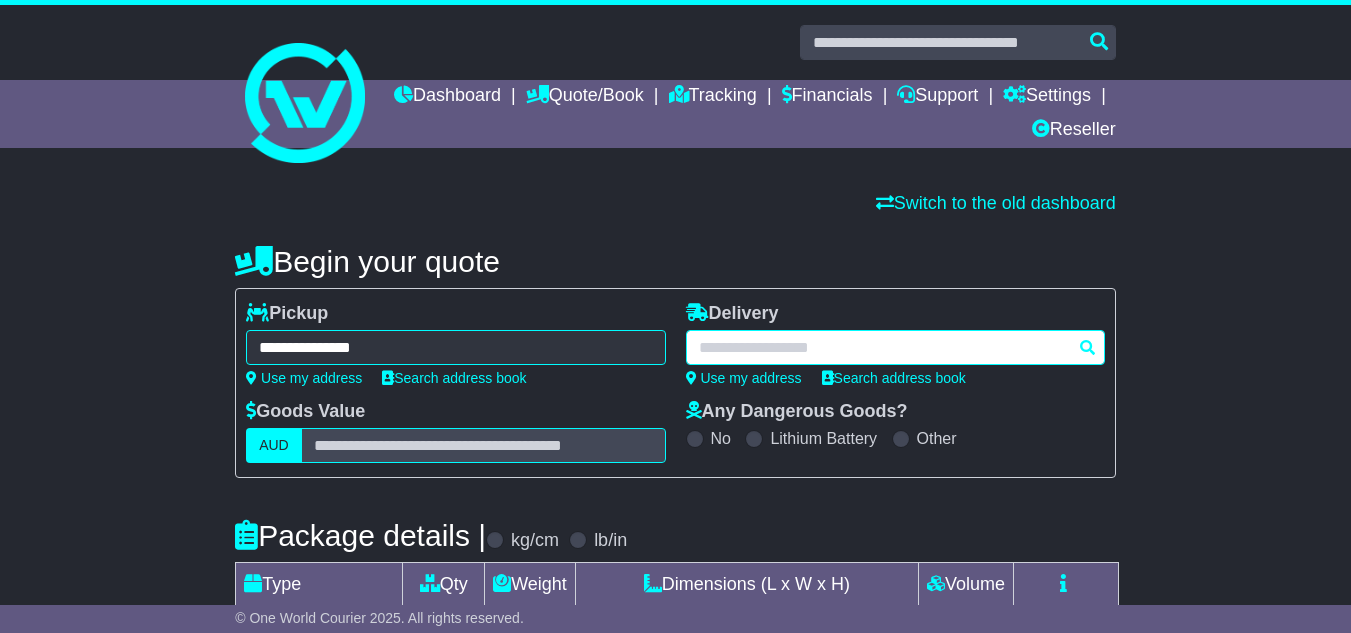 paste on "*****" 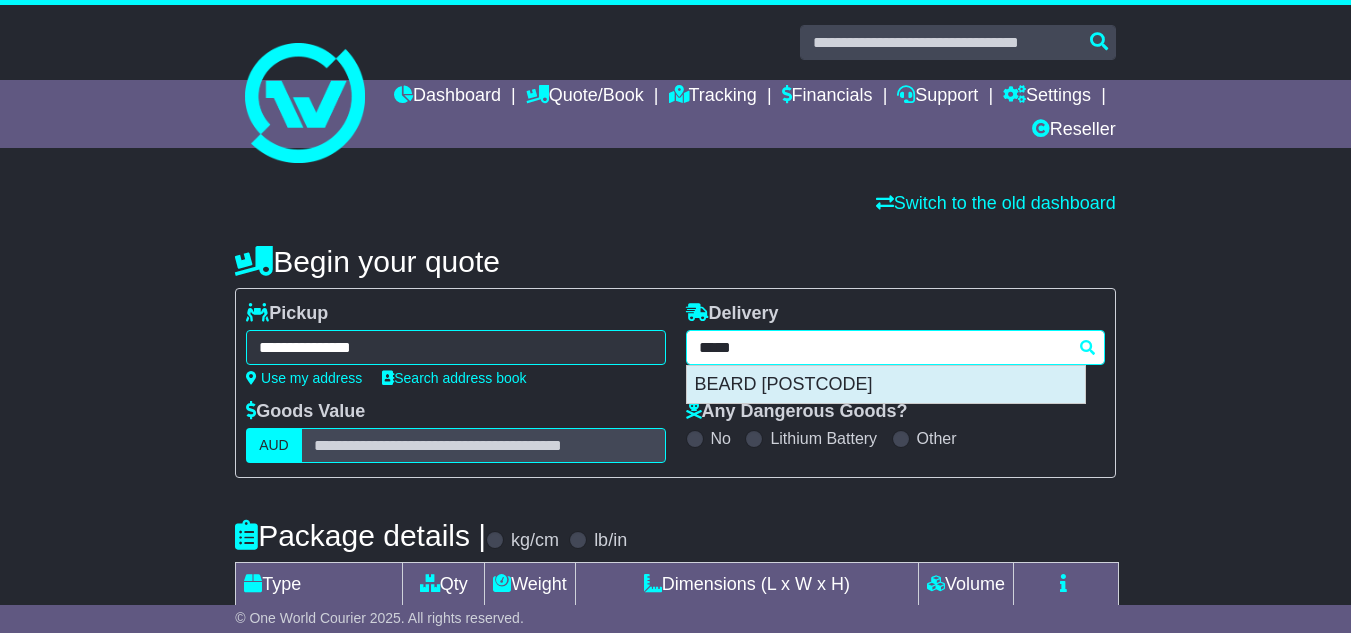 click on "BEARD [POSTCODE]" at bounding box center (886, 385) 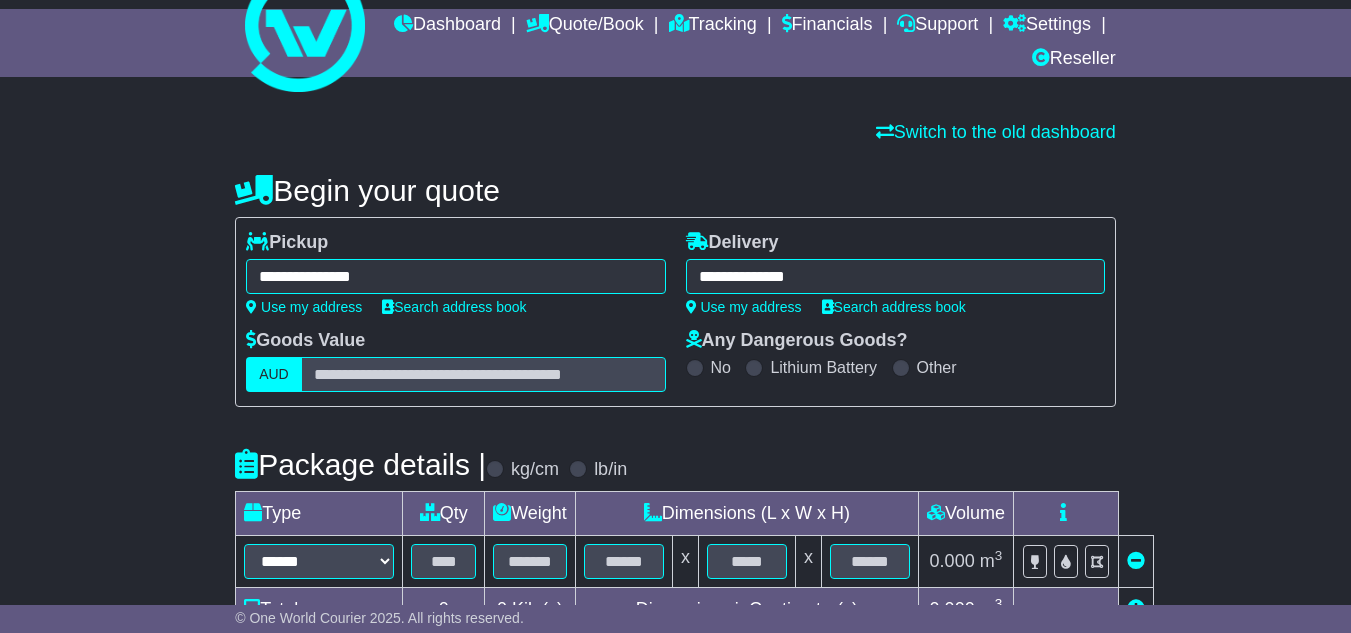 scroll, scrollTop: 74, scrollLeft: 0, axis: vertical 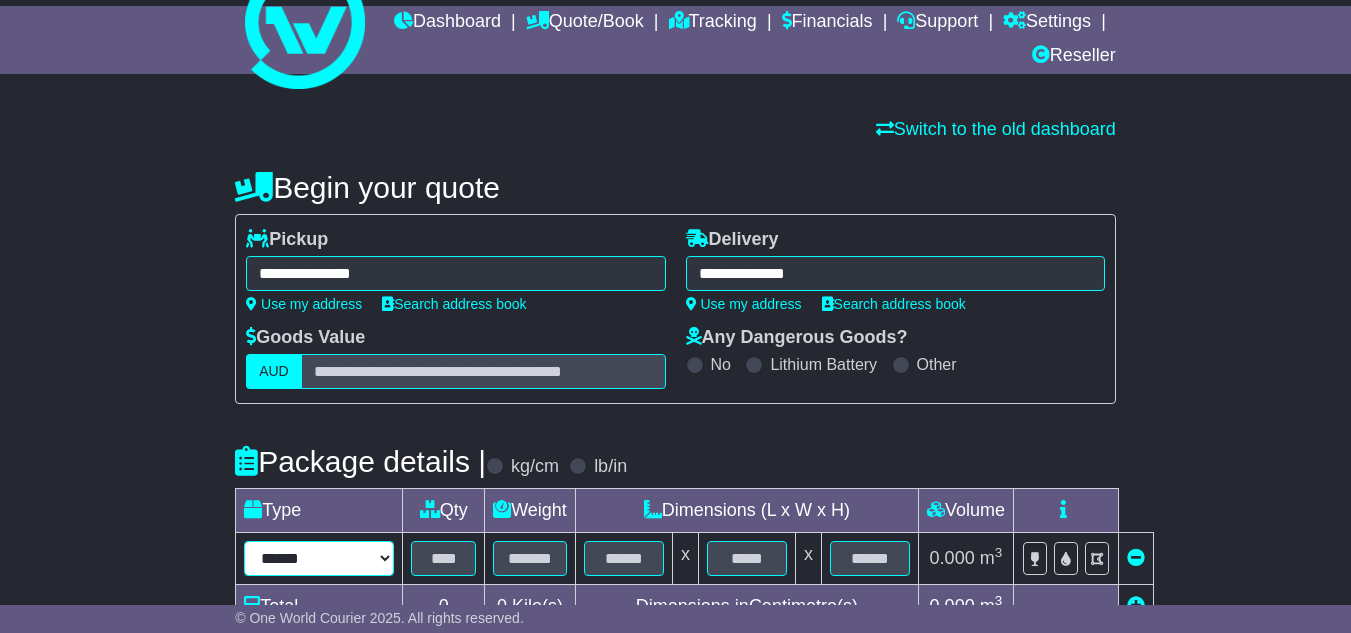 click on "****** ****** *** ******** ***** **** **** ****** *** *******" at bounding box center (319, 558) 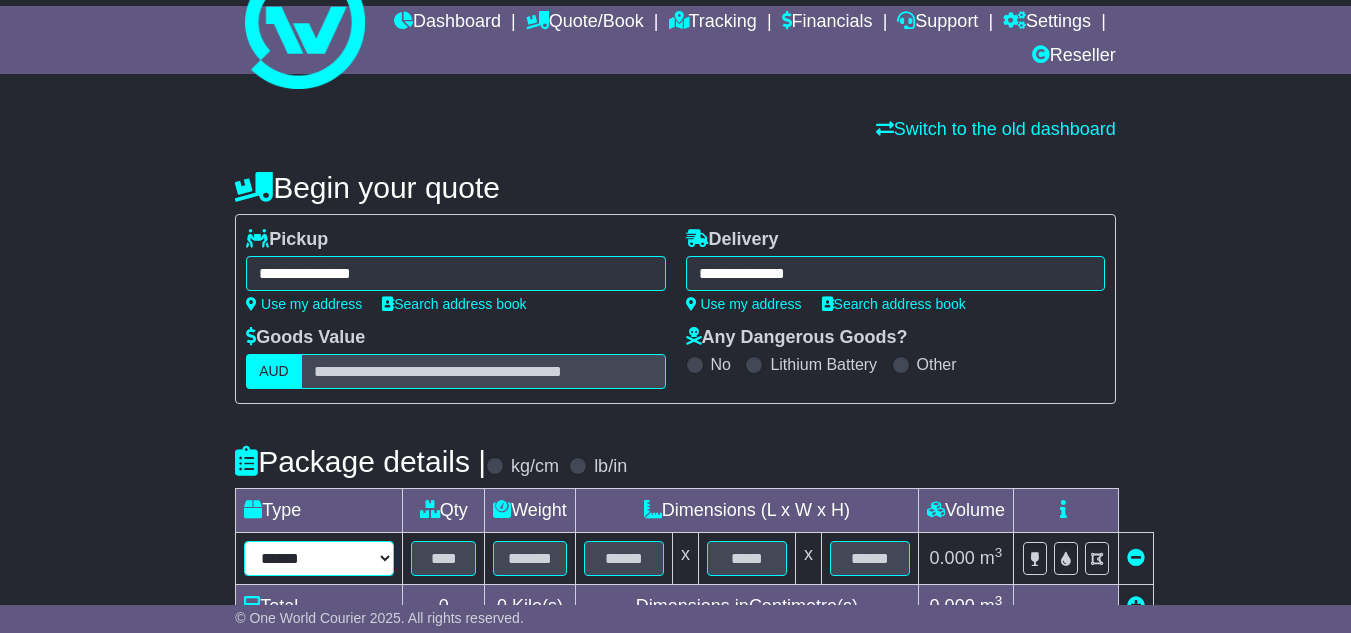 select on "***" 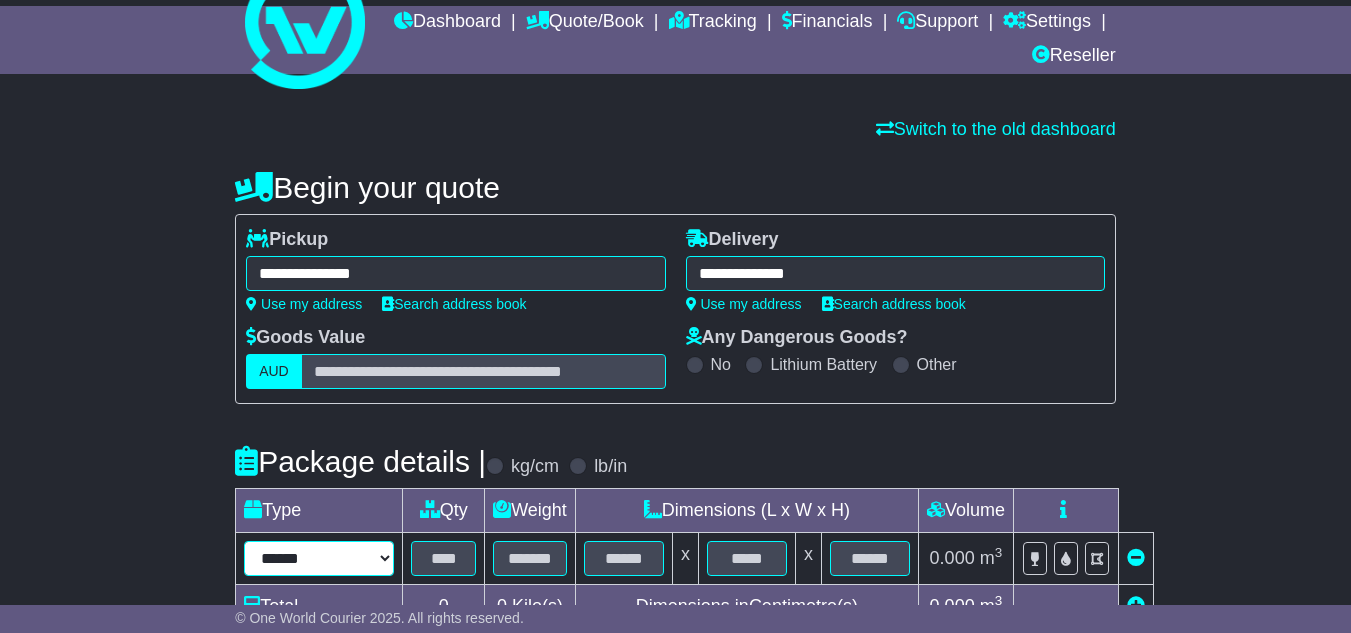 click on "****** ****** *** ******** ***** **** **** ****** *** *******" at bounding box center [319, 558] 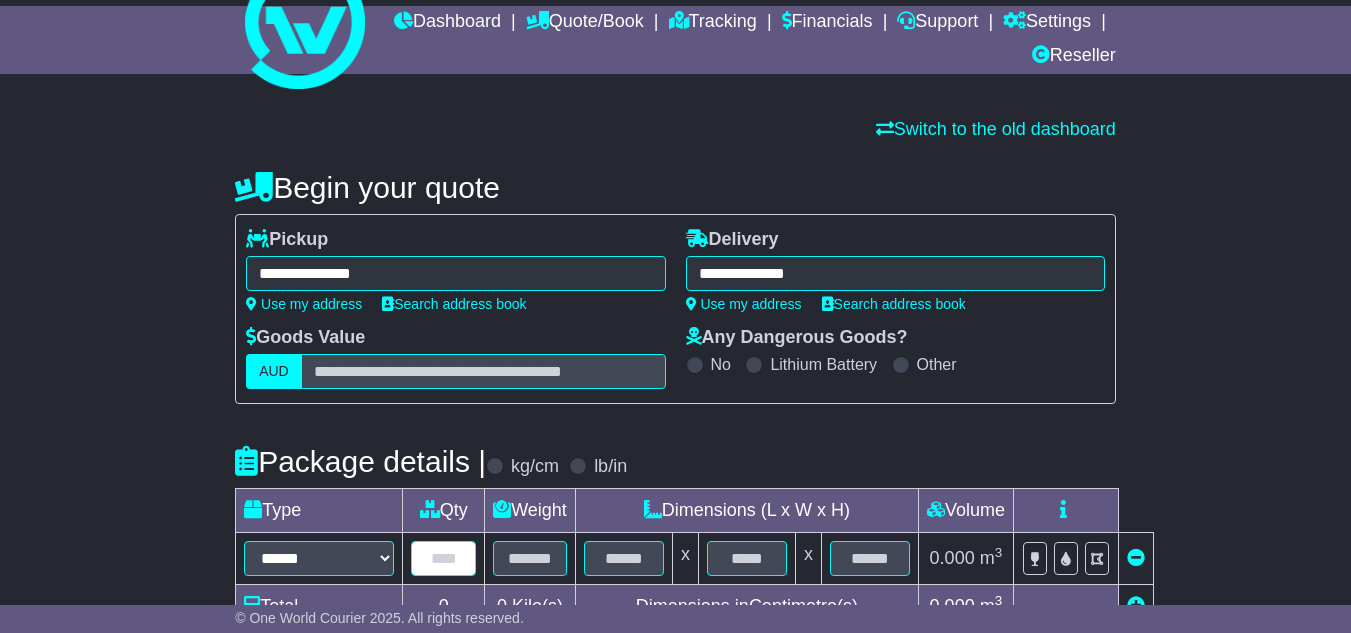 click at bounding box center [443, 558] 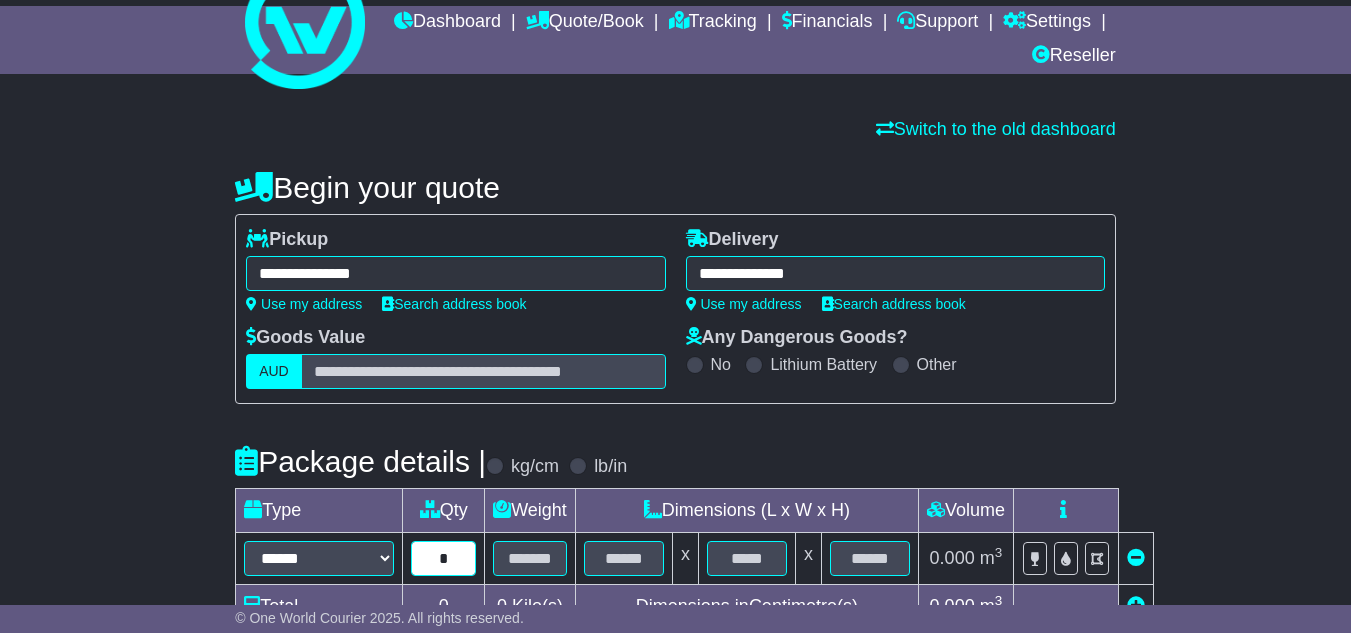 type on "*" 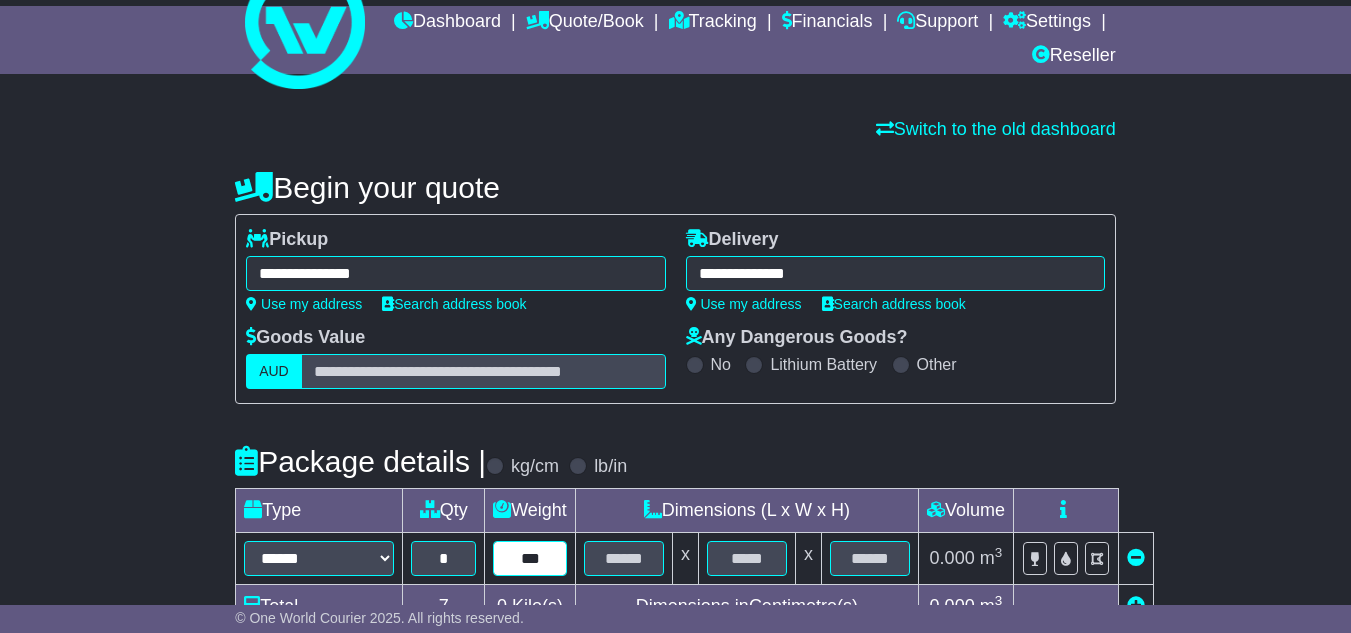 type on "***" 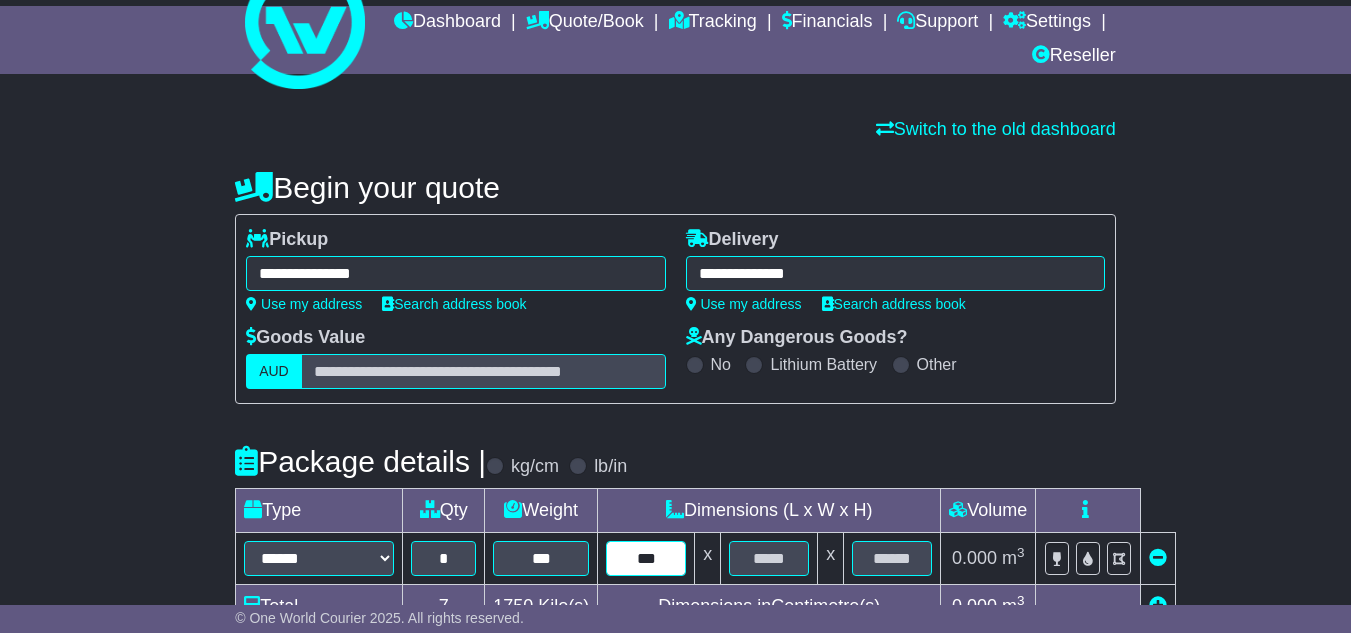 type on "***" 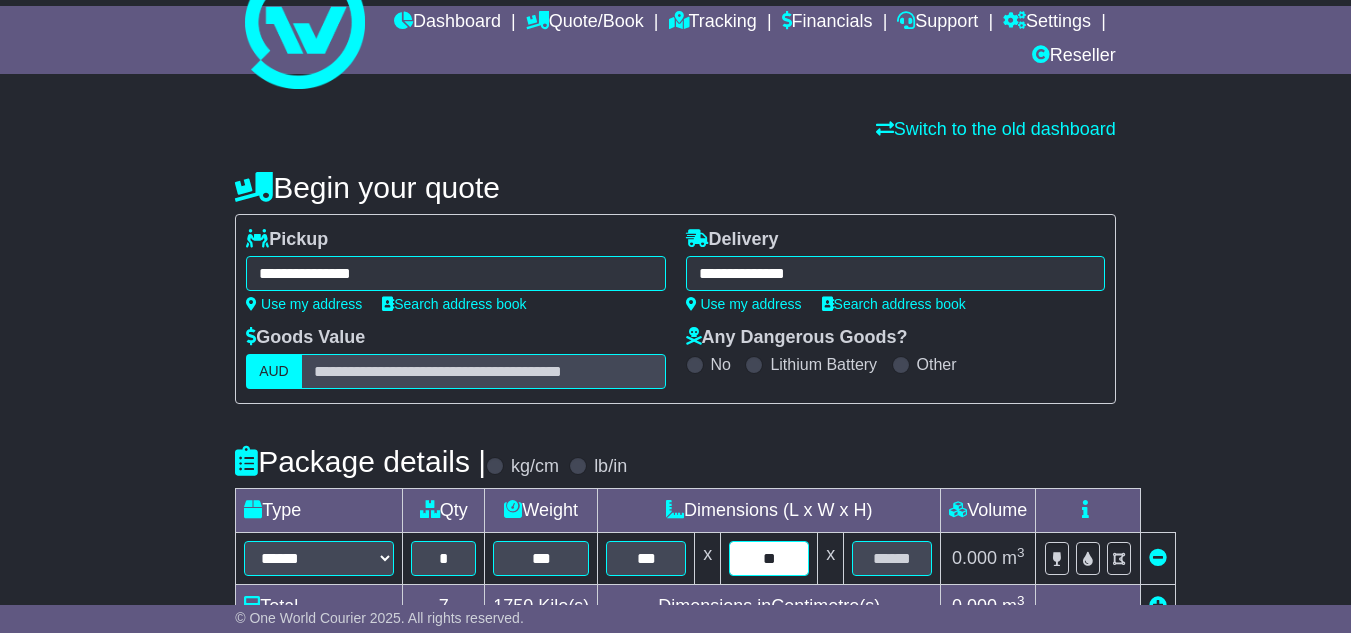 type on "**" 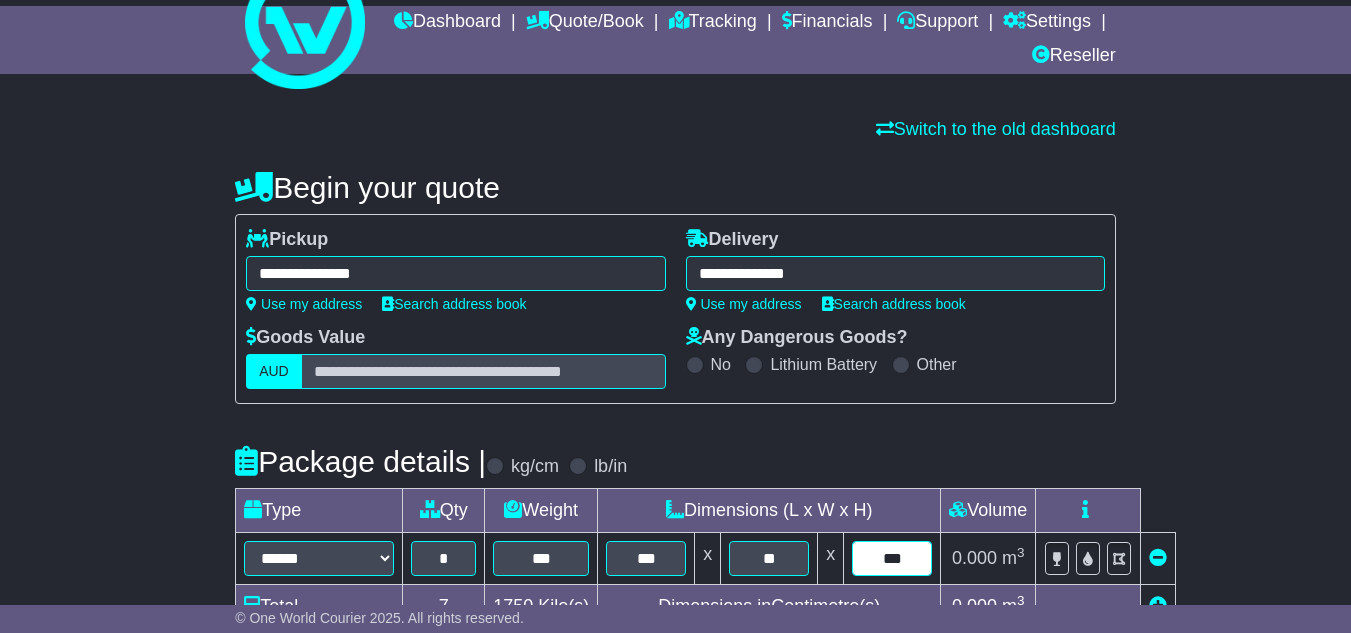 type on "***" 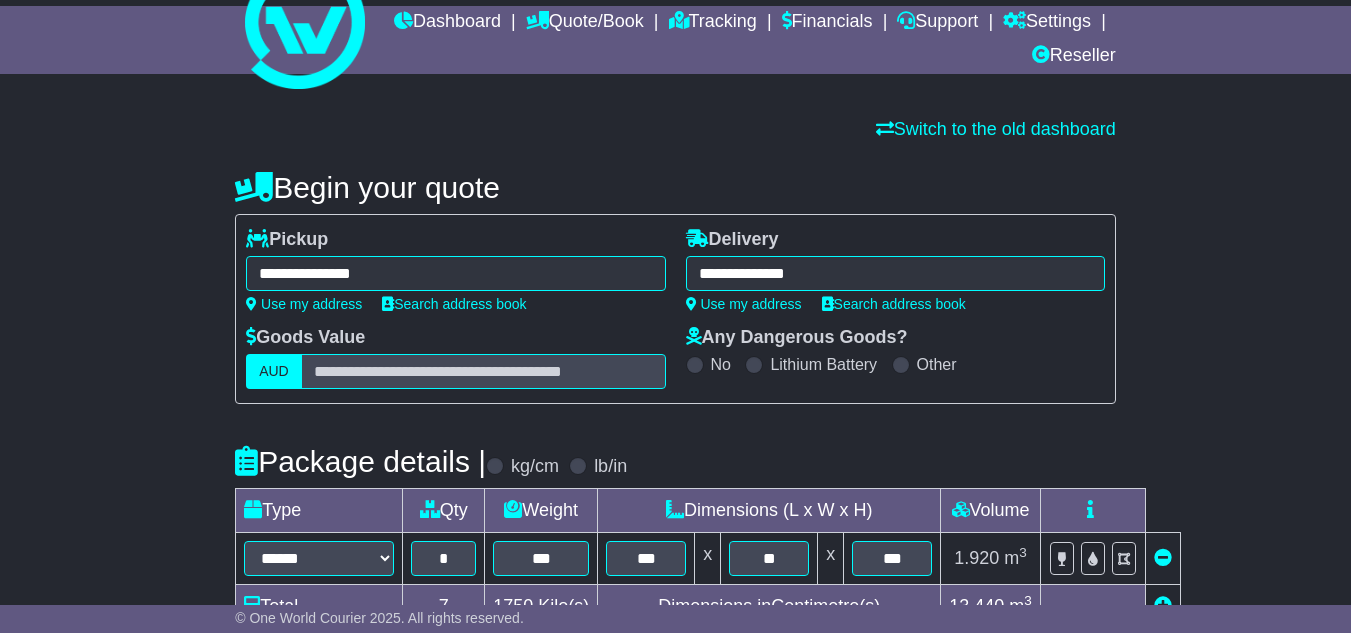 type 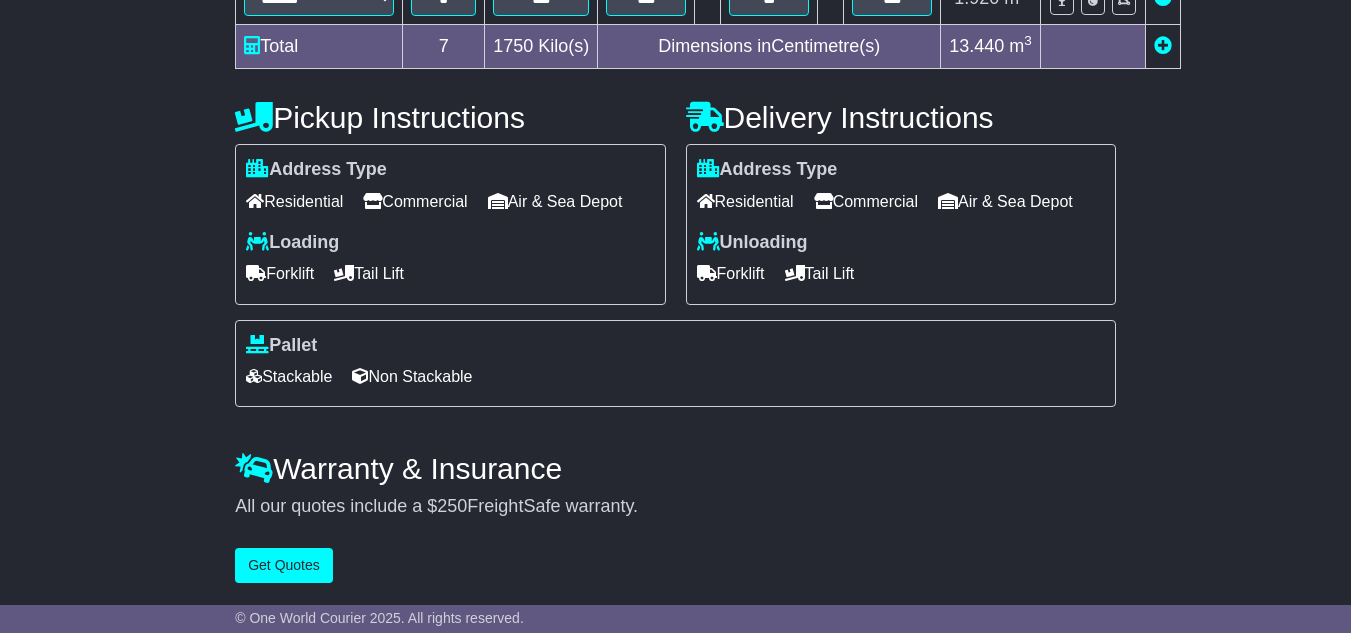 click on "Commercial" at bounding box center [294, 201] 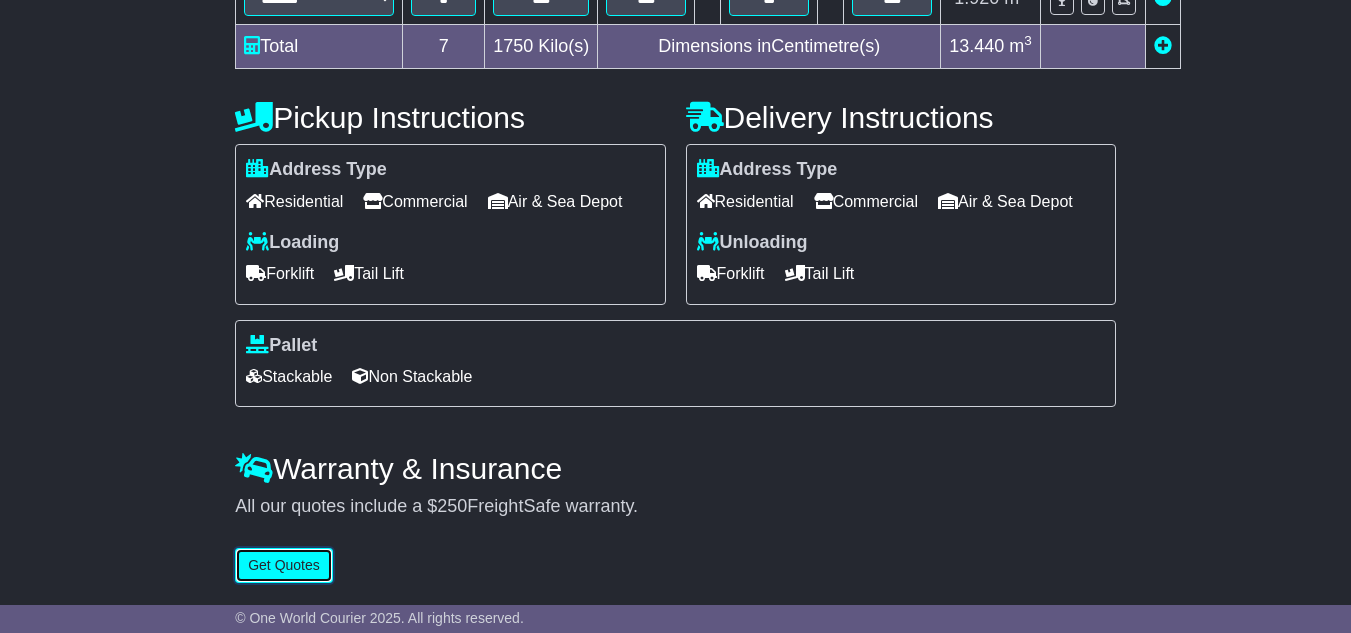 click on "Get Quotes" at bounding box center (284, 565) 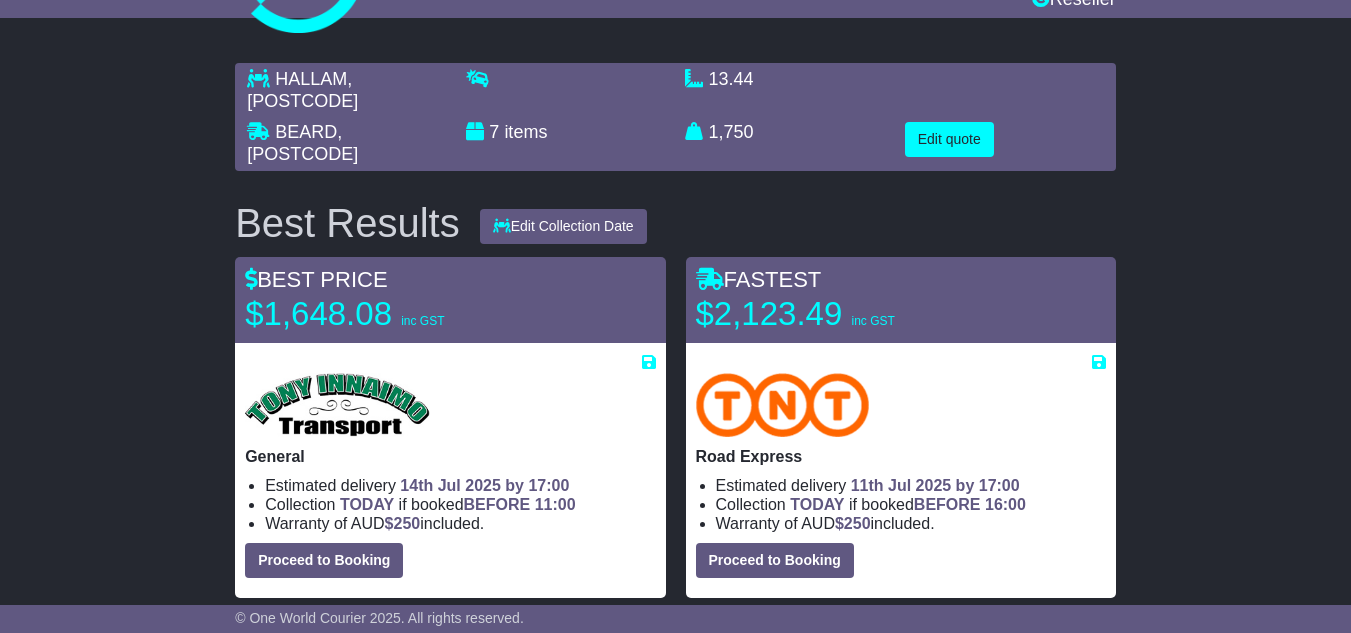 scroll, scrollTop: 135, scrollLeft: 0, axis: vertical 